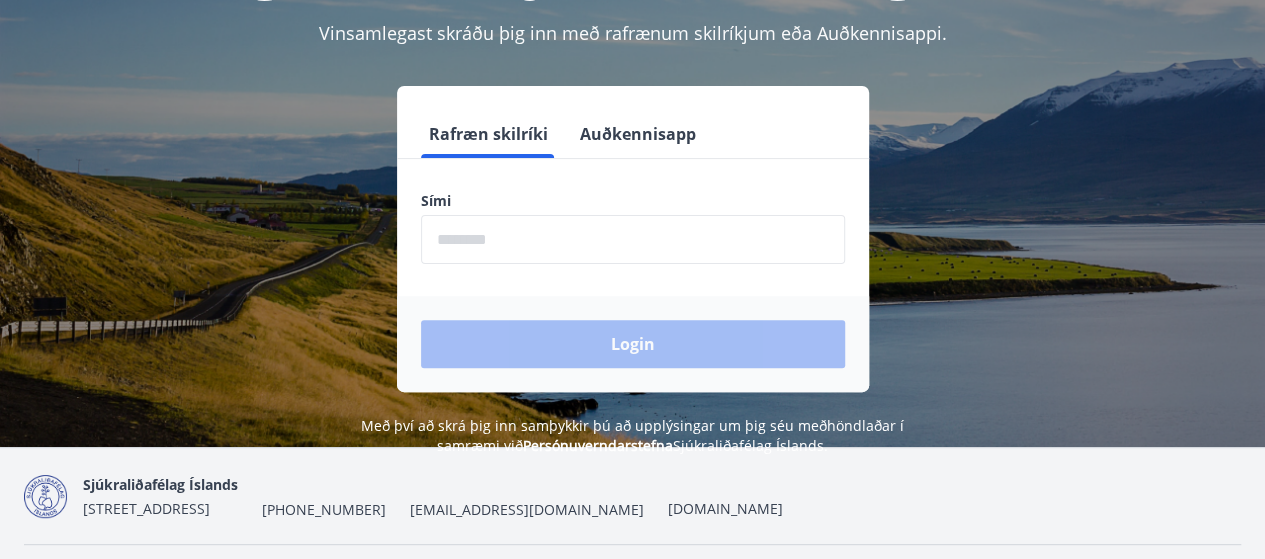 scroll, scrollTop: 200, scrollLeft: 0, axis: vertical 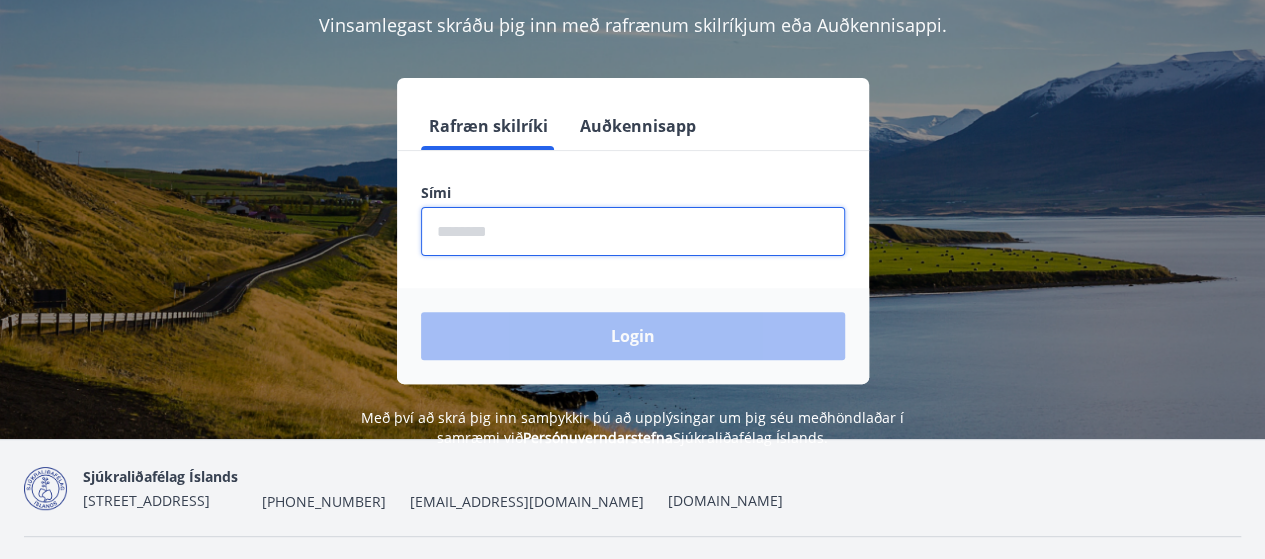 click at bounding box center (633, 231) 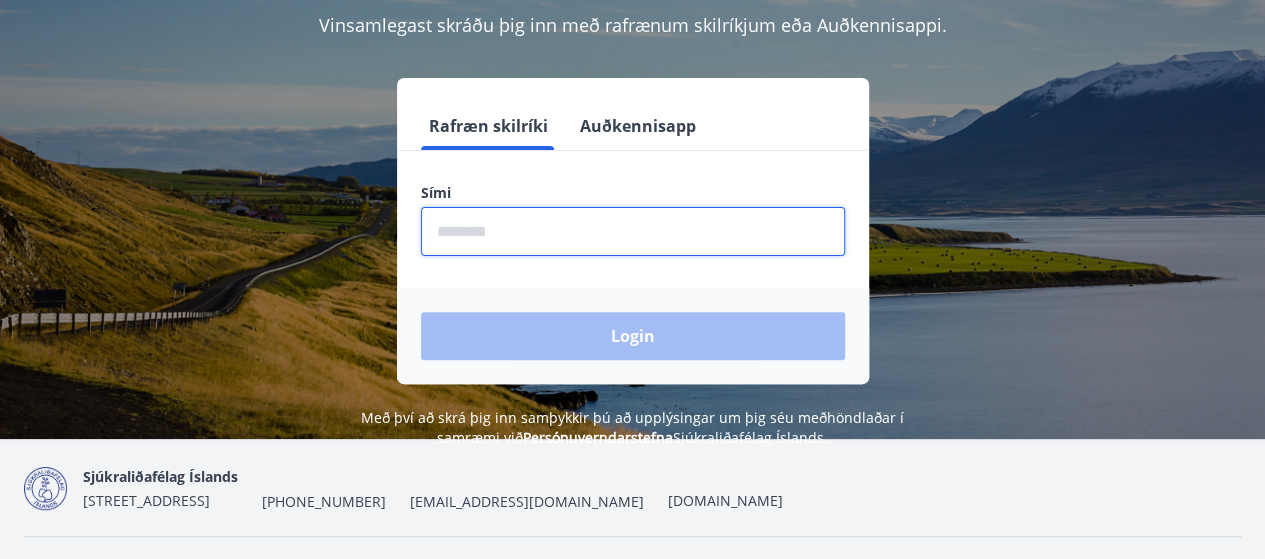 type on "********" 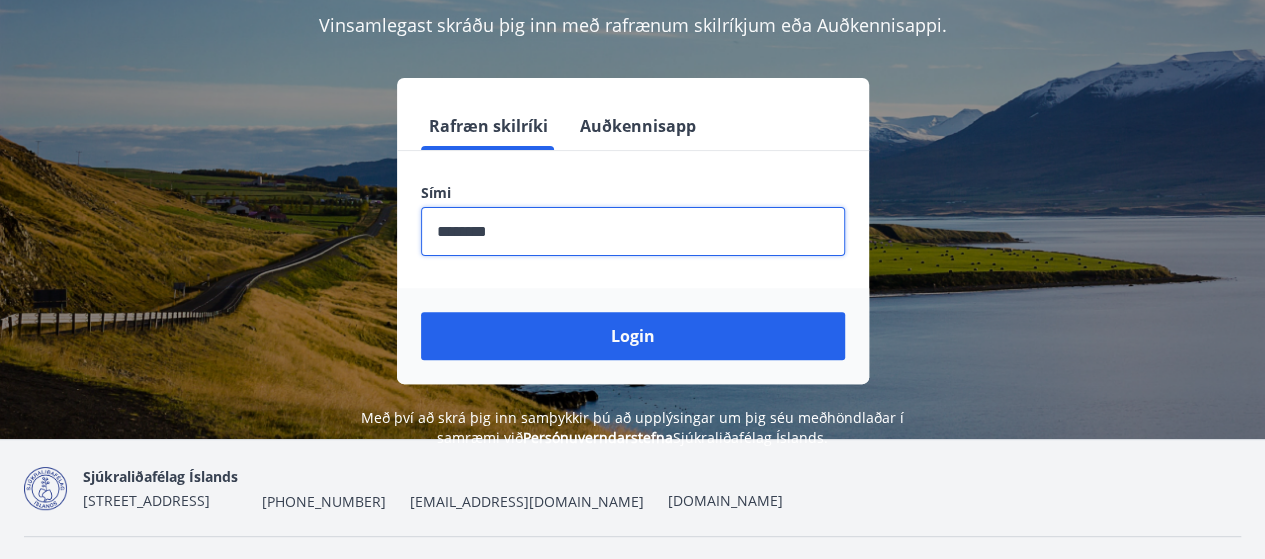 click on "Login" at bounding box center (633, 336) 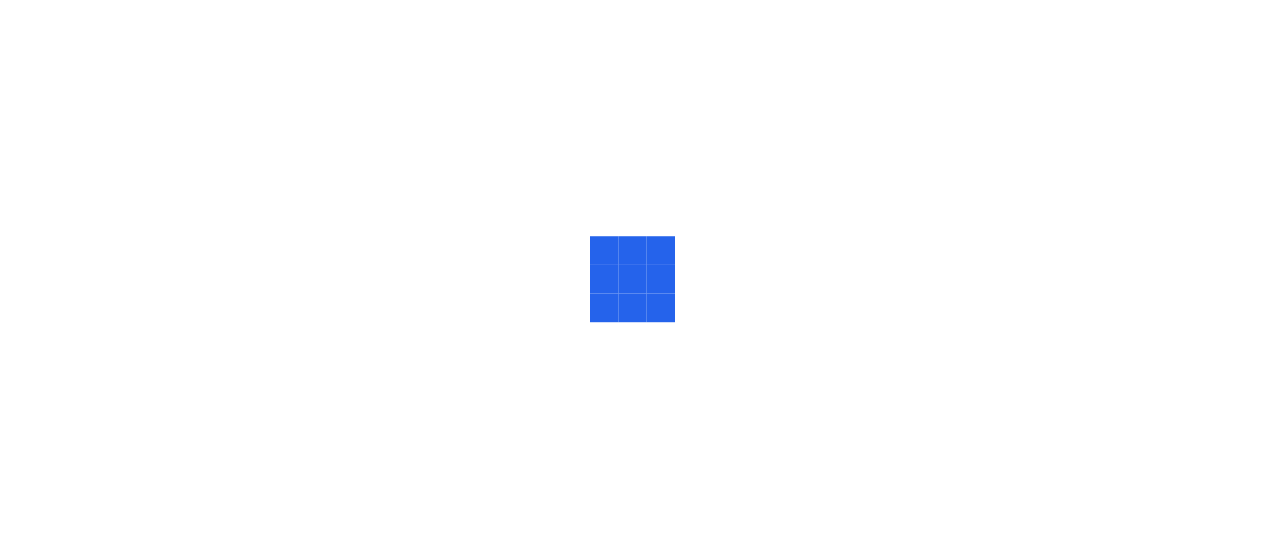 scroll, scrollTop: 0, scrollLeft: 0, axis: both 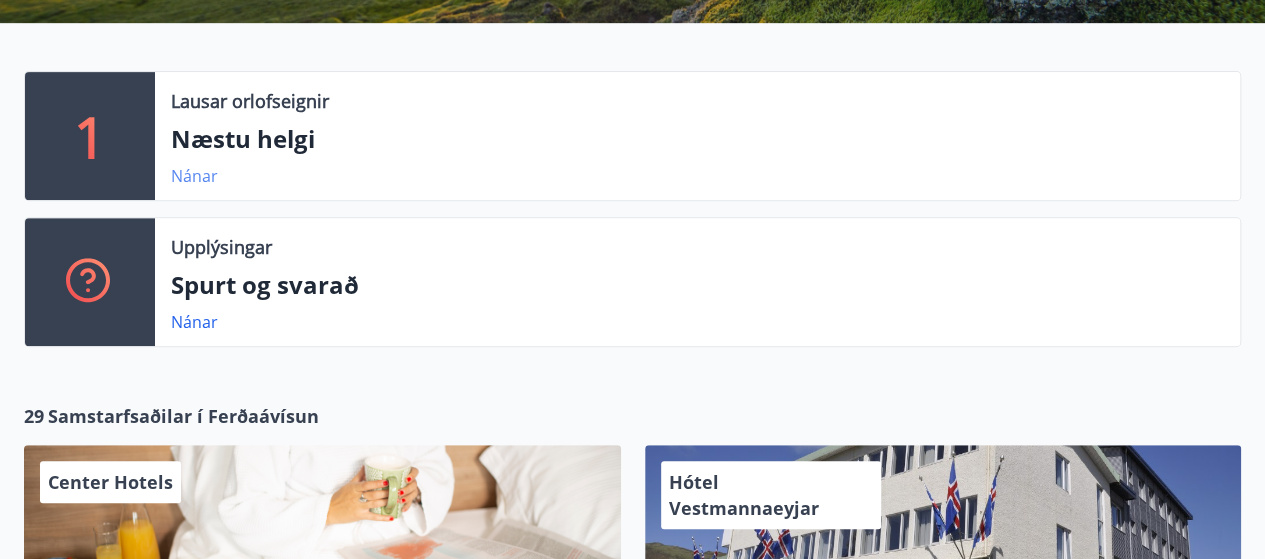 click on "Nánar" at bounding box center [194, 176] 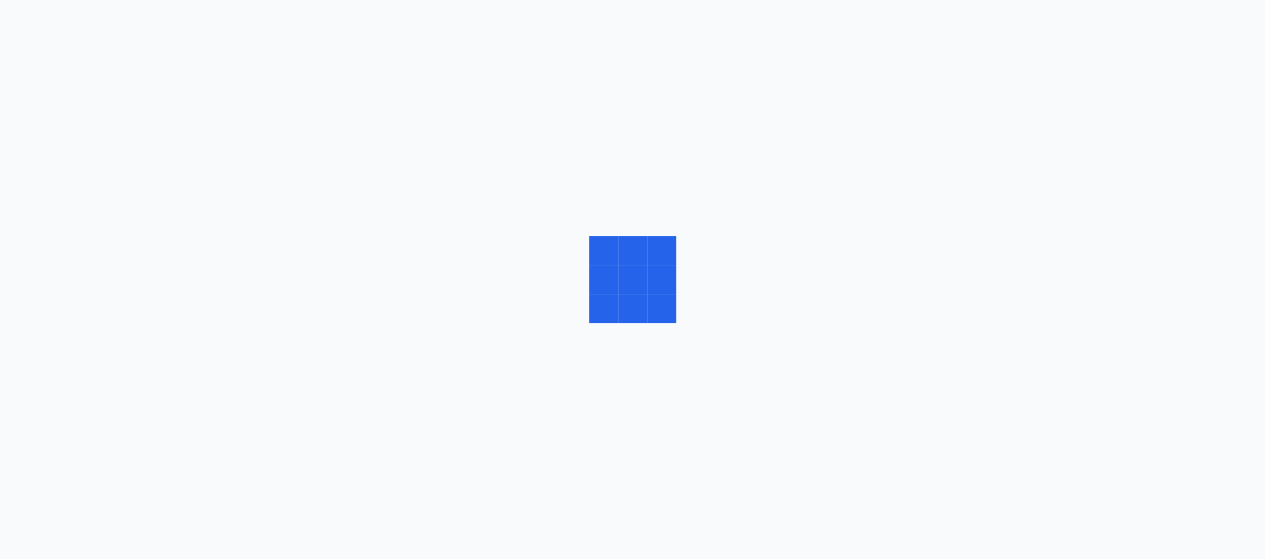 scroll, scrollTop: 0, scrollLeft: 0, axis: both 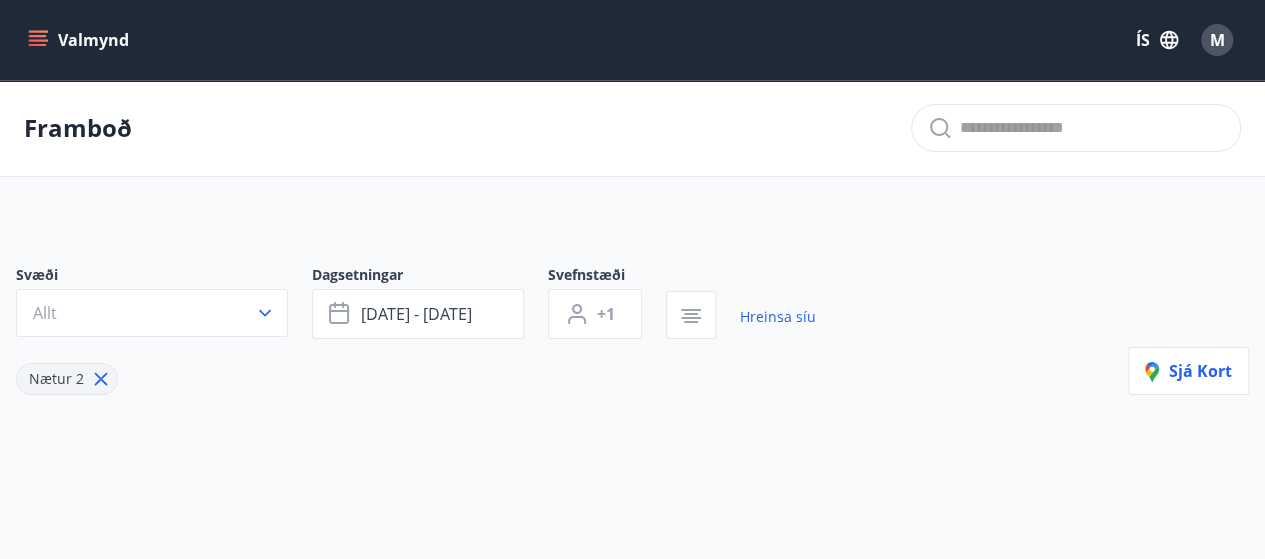 type on "*" 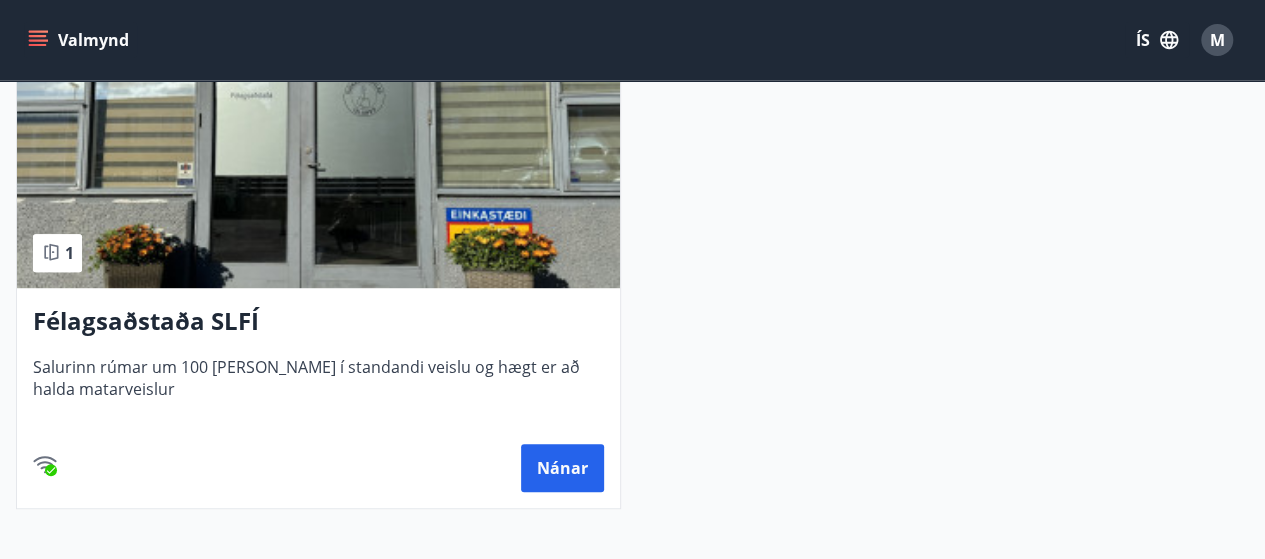 scroll, scrollTop: 0, scrollLeft: 0, axis: both 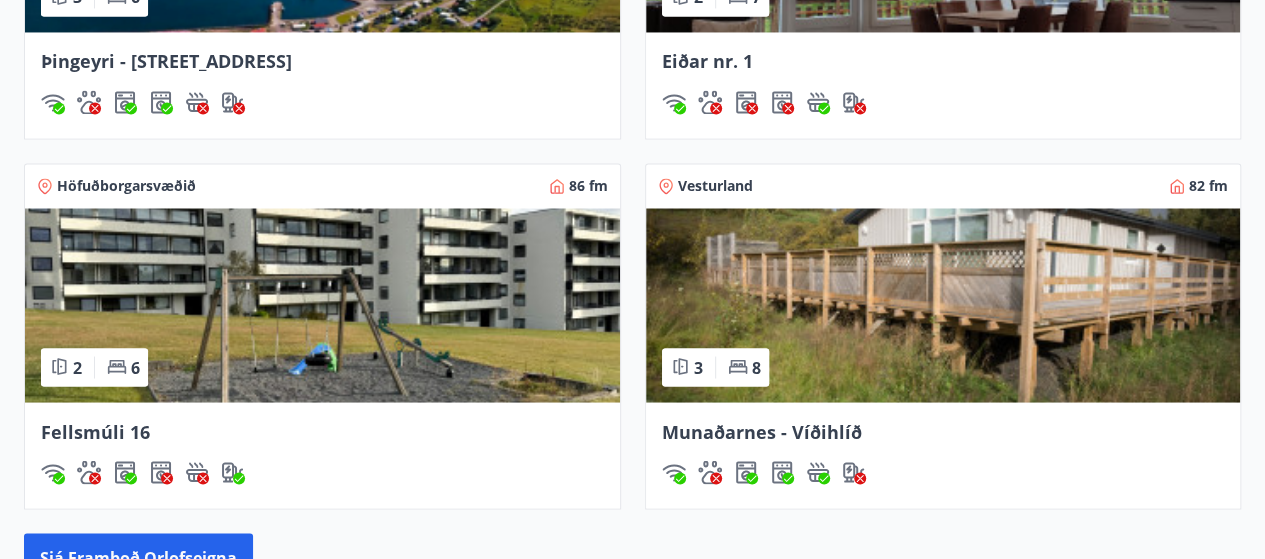 click on "Fellsmúli 16" at bounding box center (95, 431) 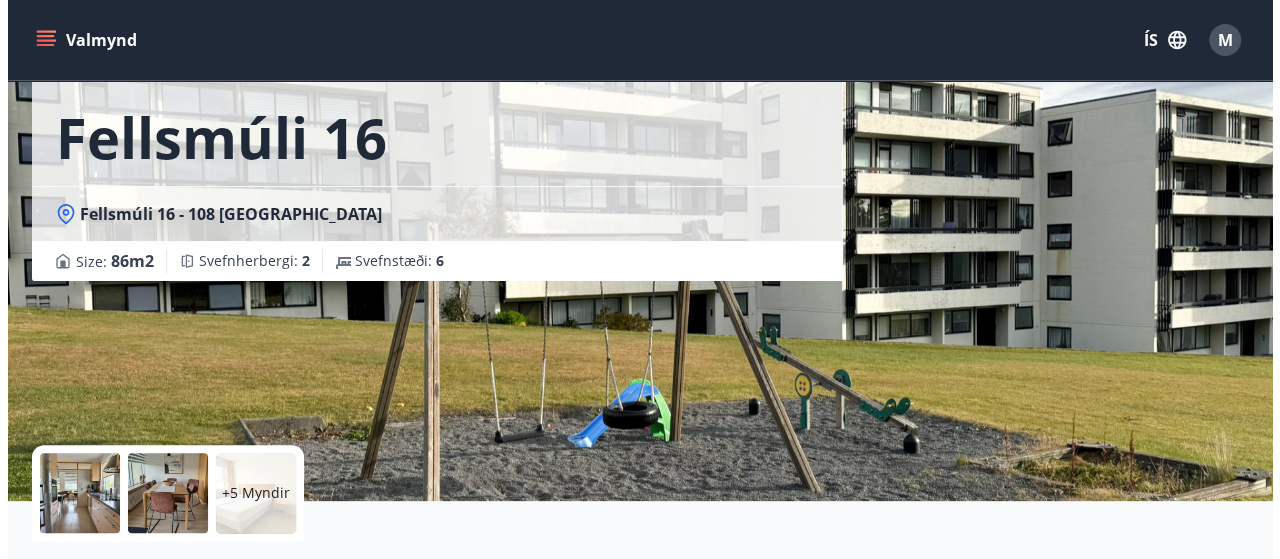 scroll, scrollTop: 200, scrollLeft: 0, axis: vertical 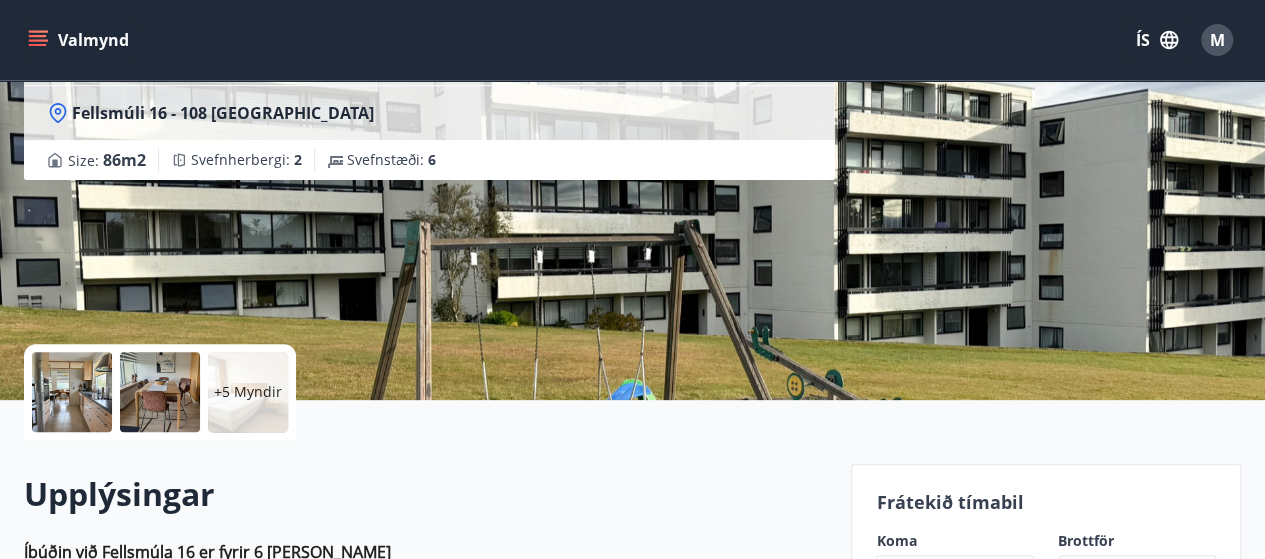 click on "+5 Myndir" at bounding box center (248, 392) 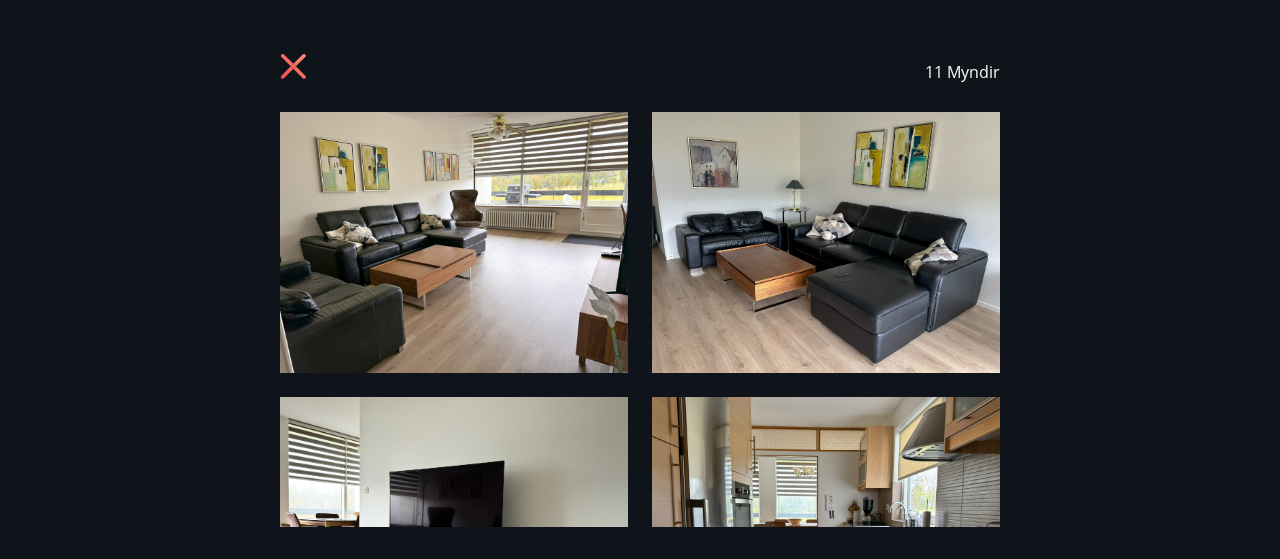 click at bounding box center (826, 242) 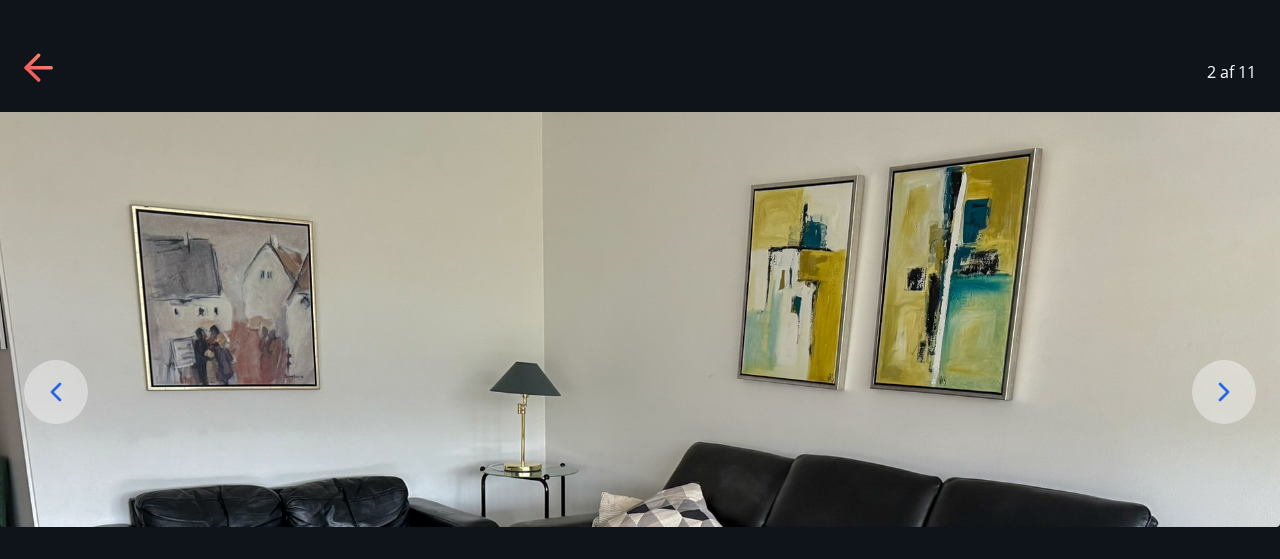 click 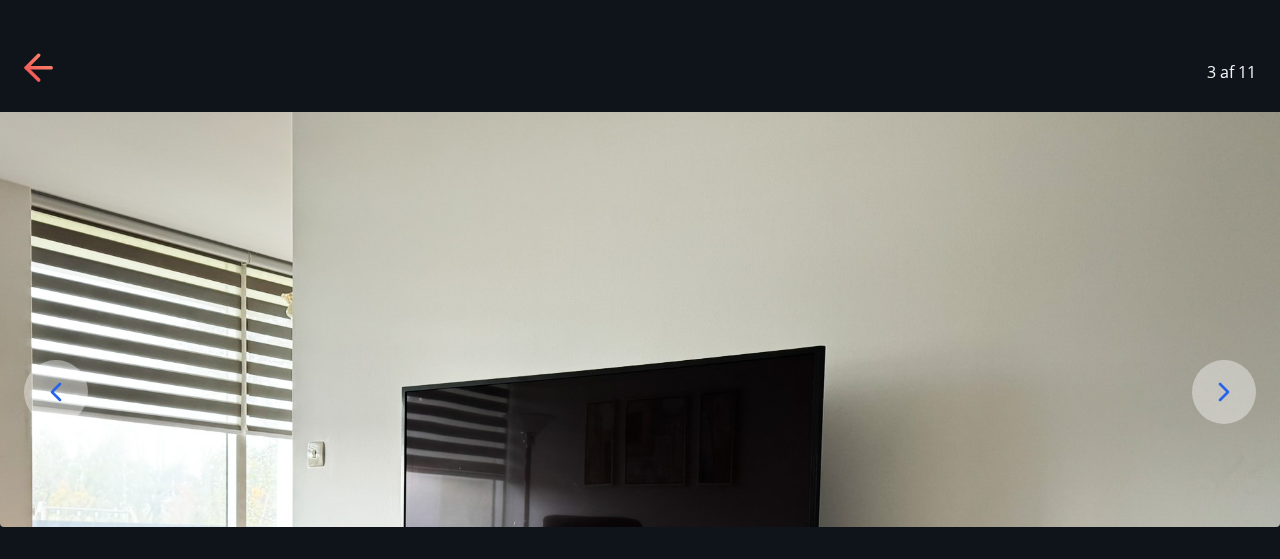 click 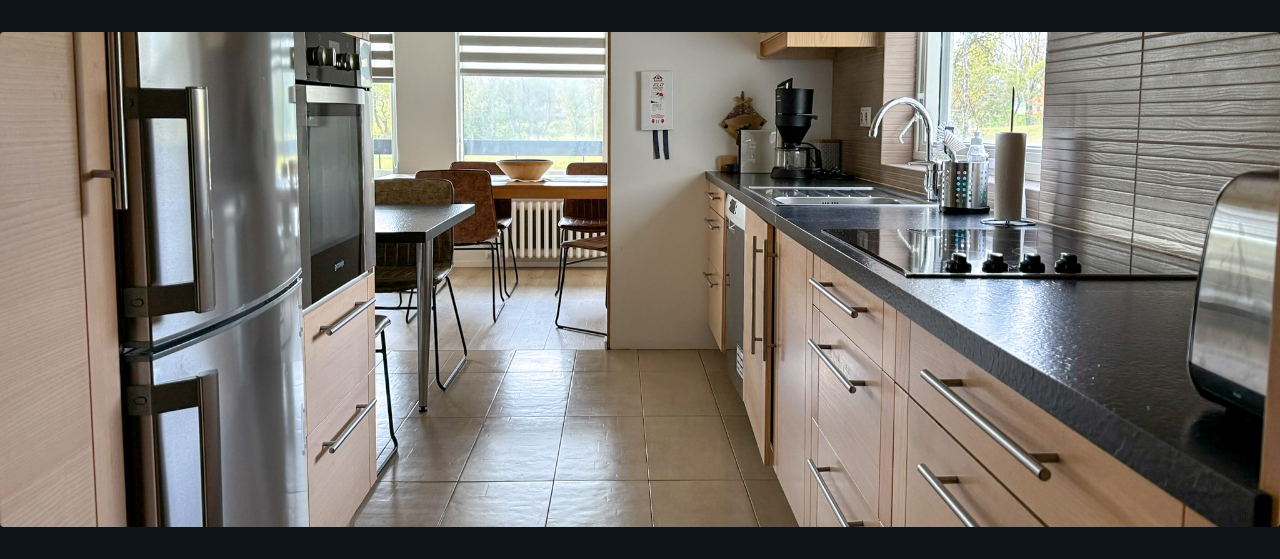 scroll, scrollTop: 200, scrollLeft: 0, axis: vertical 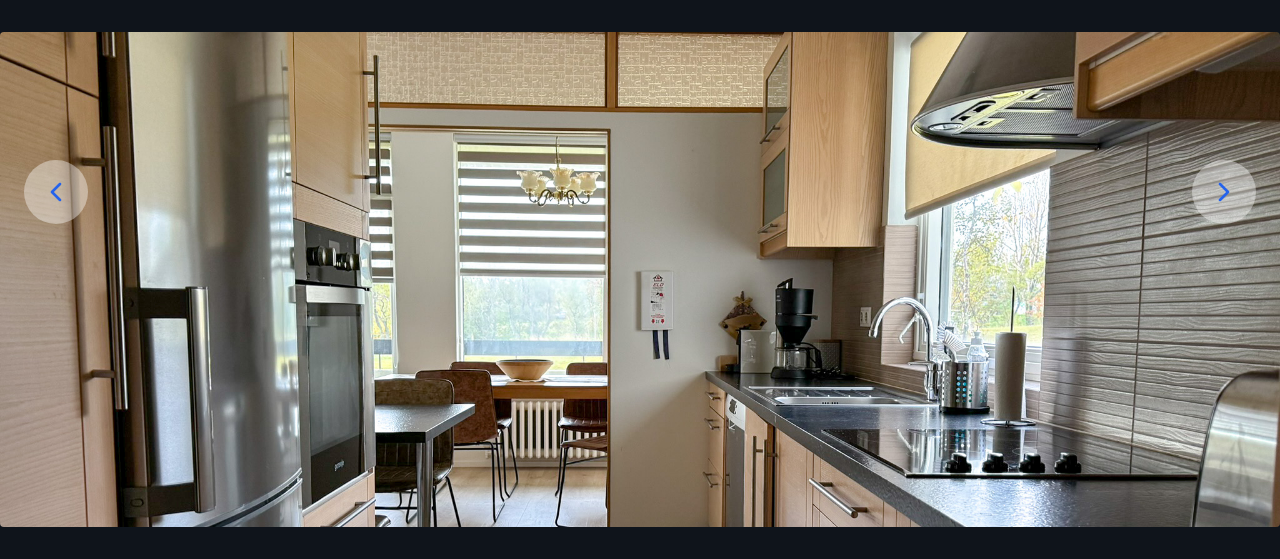 click 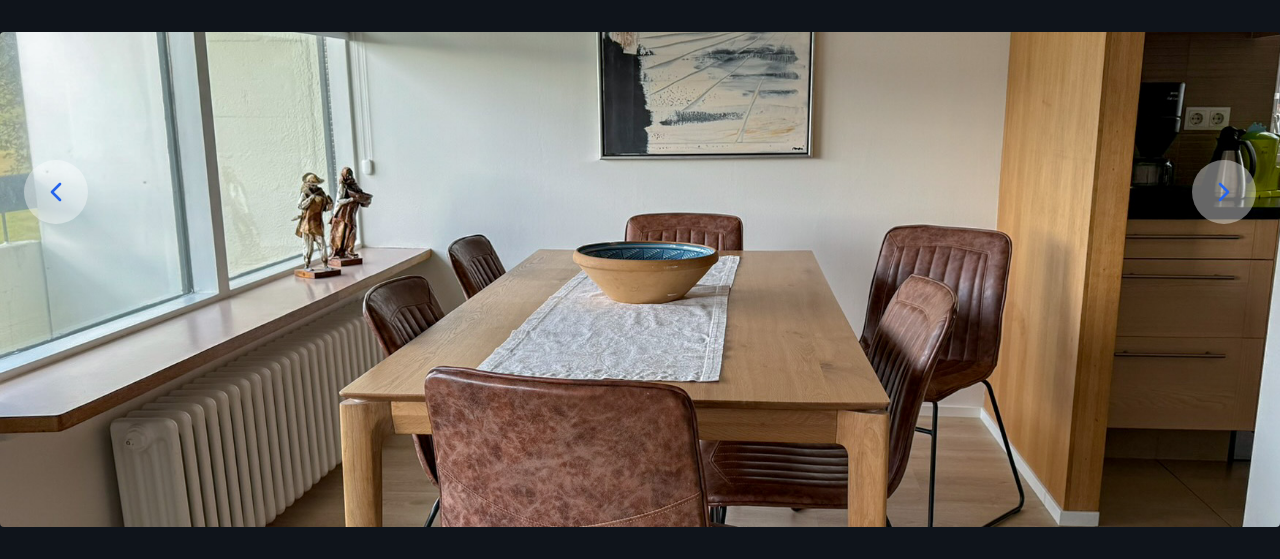 click 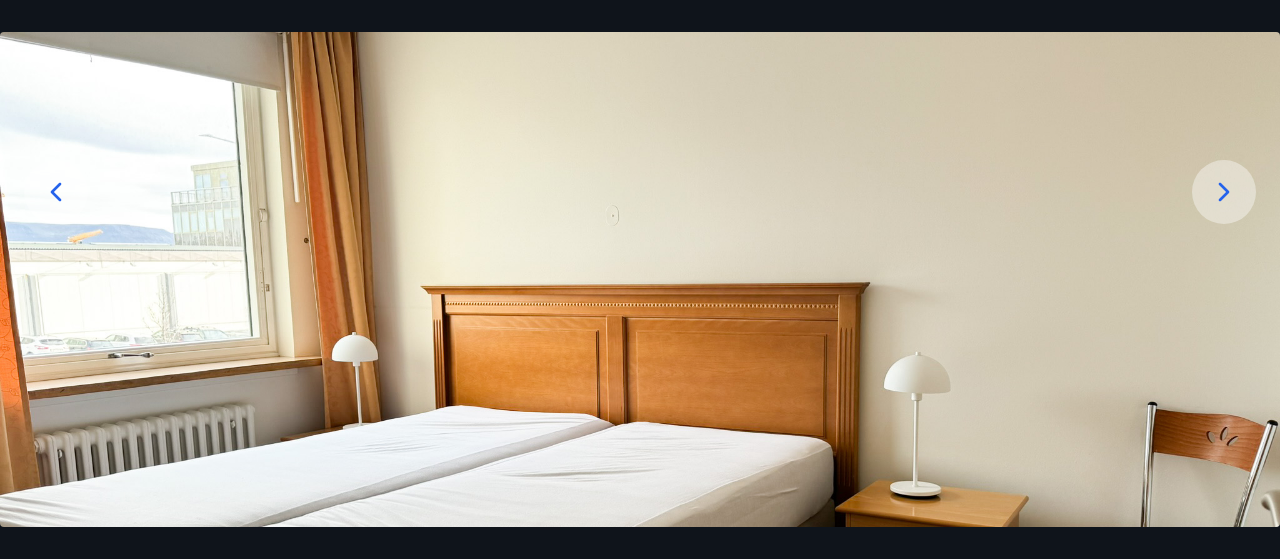 click at bounding box center [1224, 192] 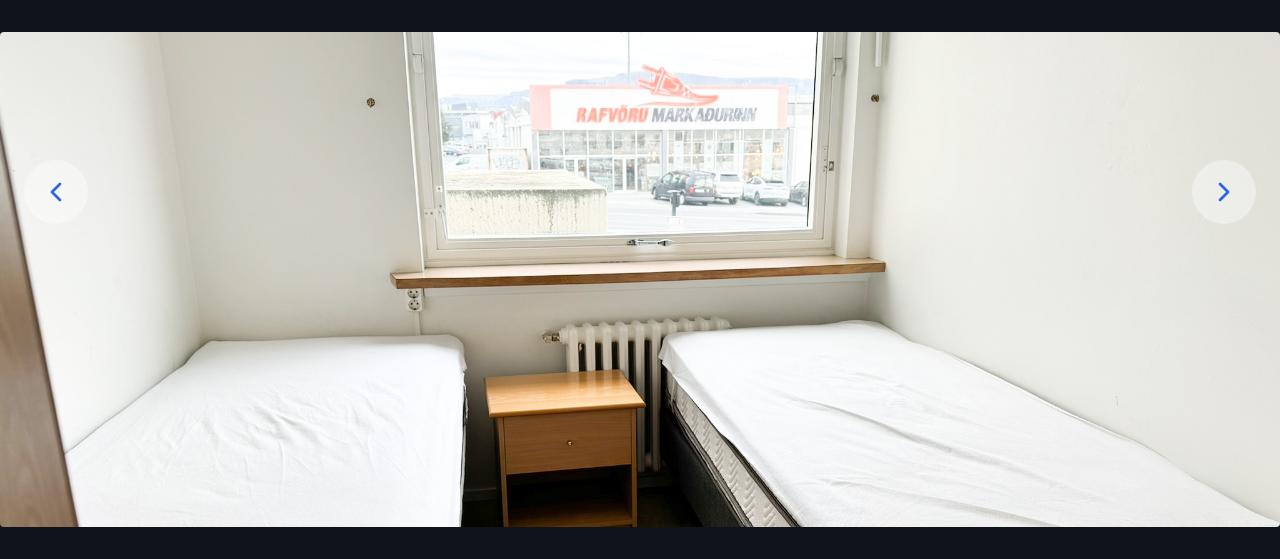 click at bounding box center (1224, 192) 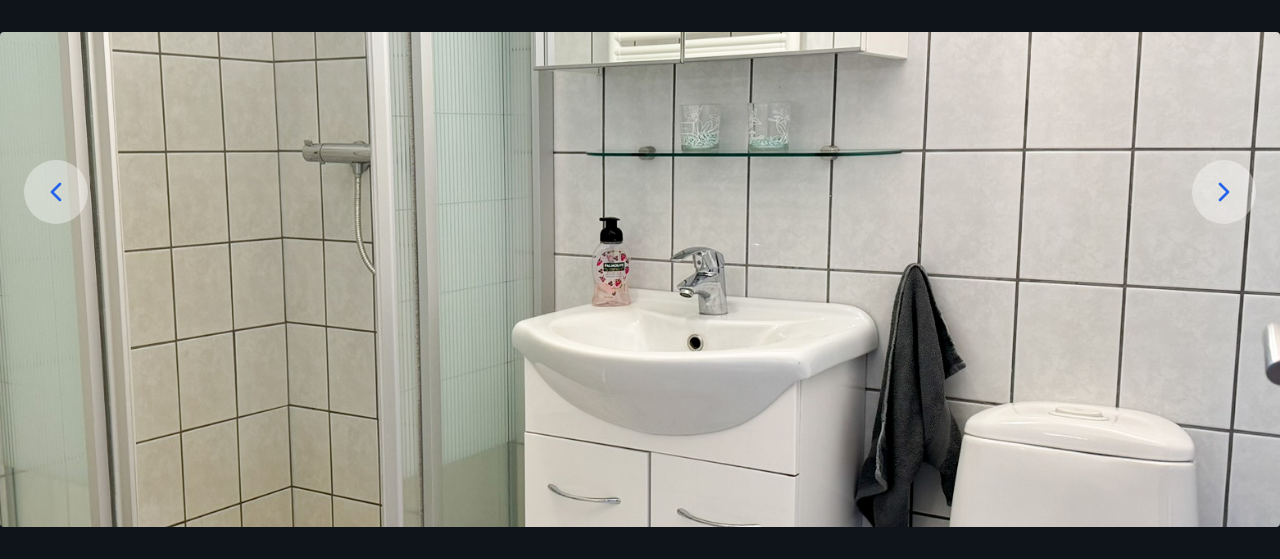 click at bounding box center (1224, 192) 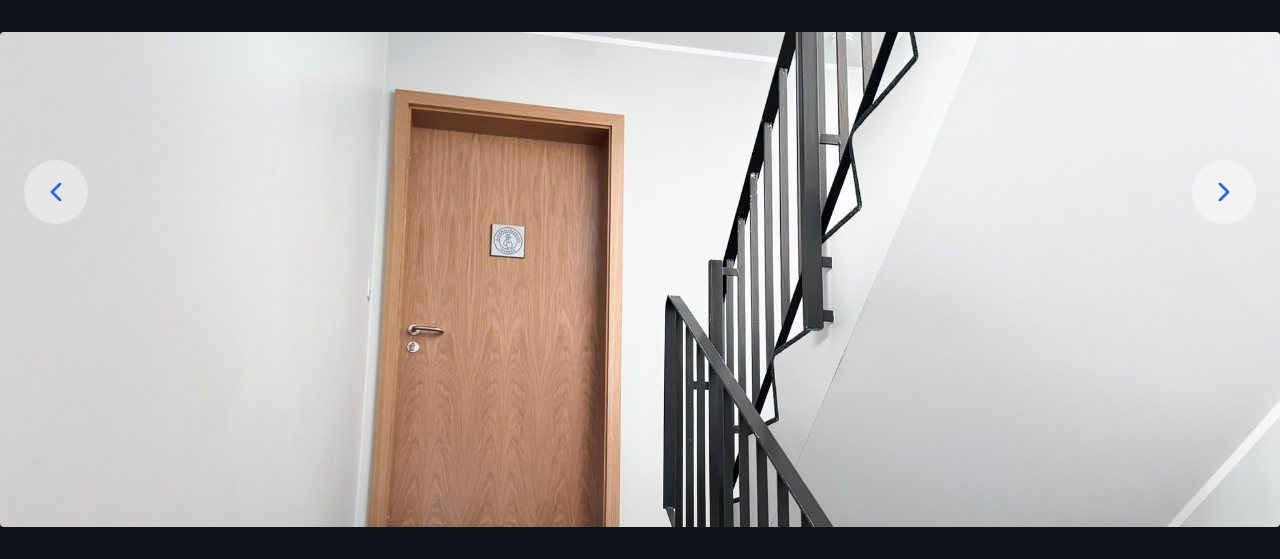 click at bounding box center [1224, 192] 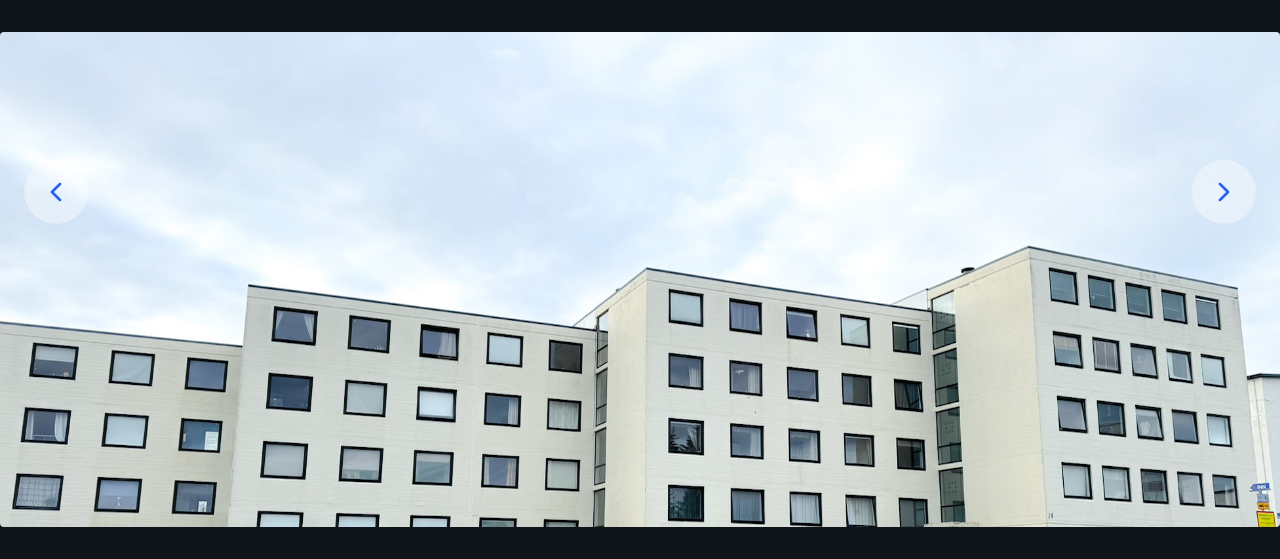 click at bounding box center (1224, 192) 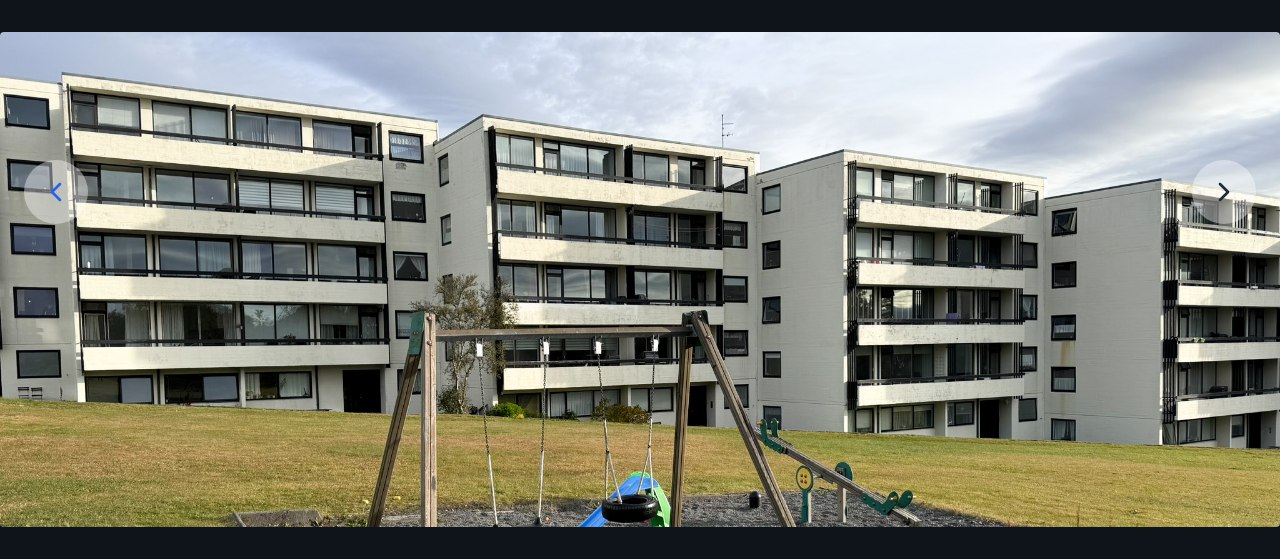 click at bounding box center (640, 392) 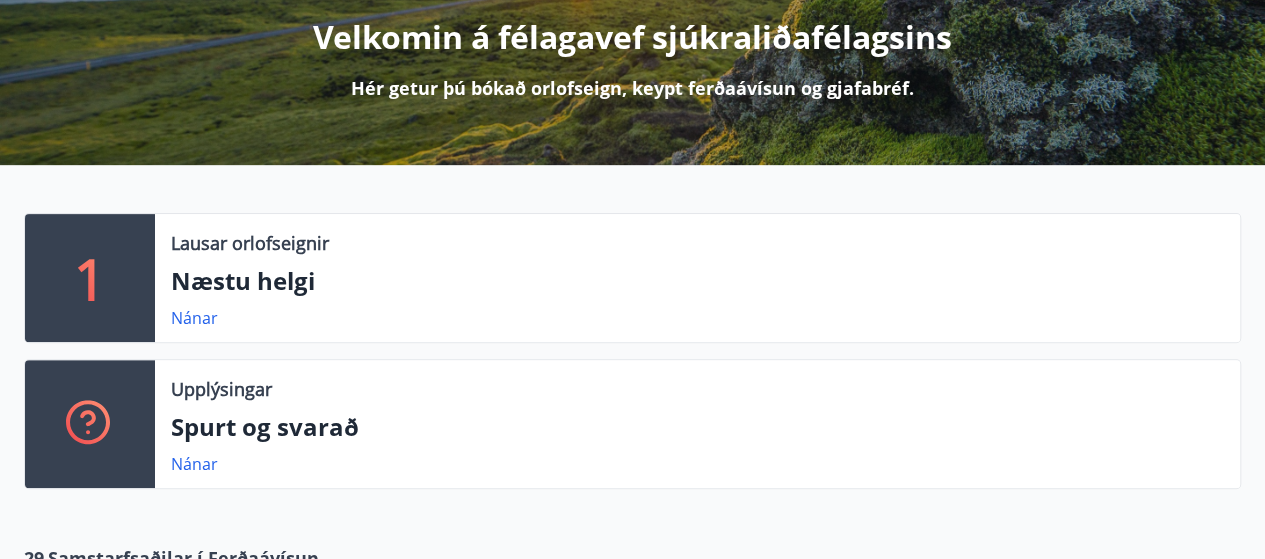 scroll, scrollTop: 0, scrollLeft: 0, axis: both 